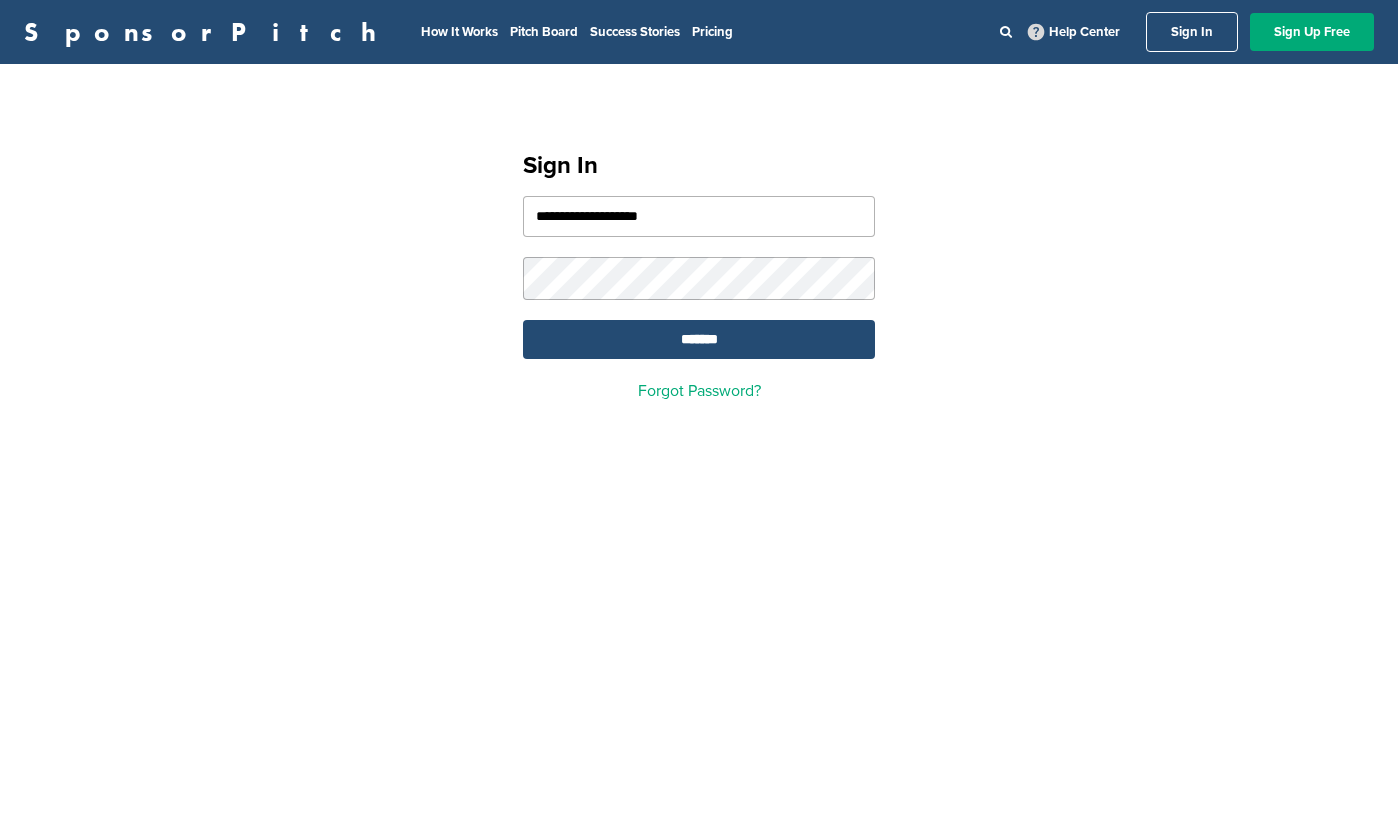 scroll, scrollTop: 0, scrollLeft: 0, axis: both 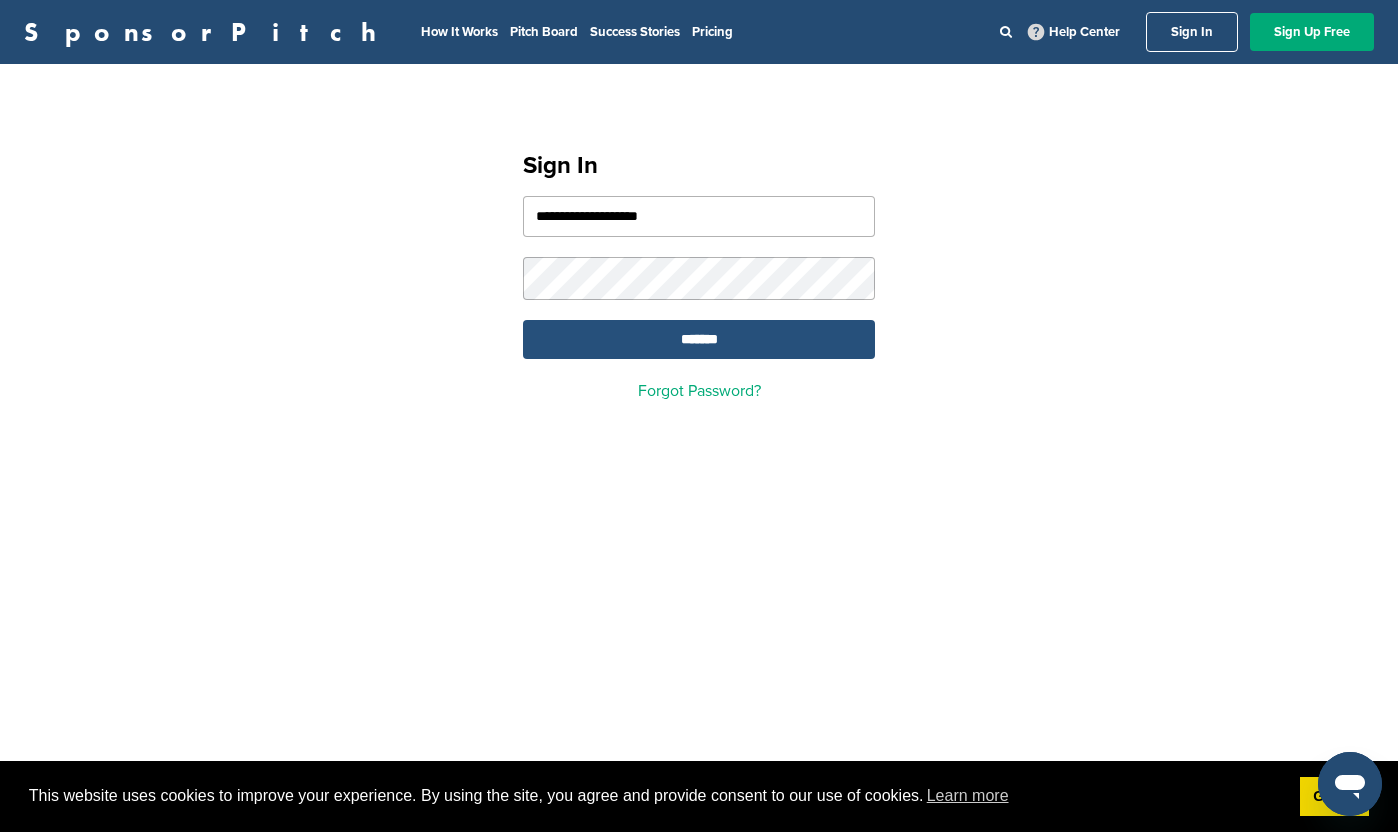 click on "*******" at bounding box center [699, 339] 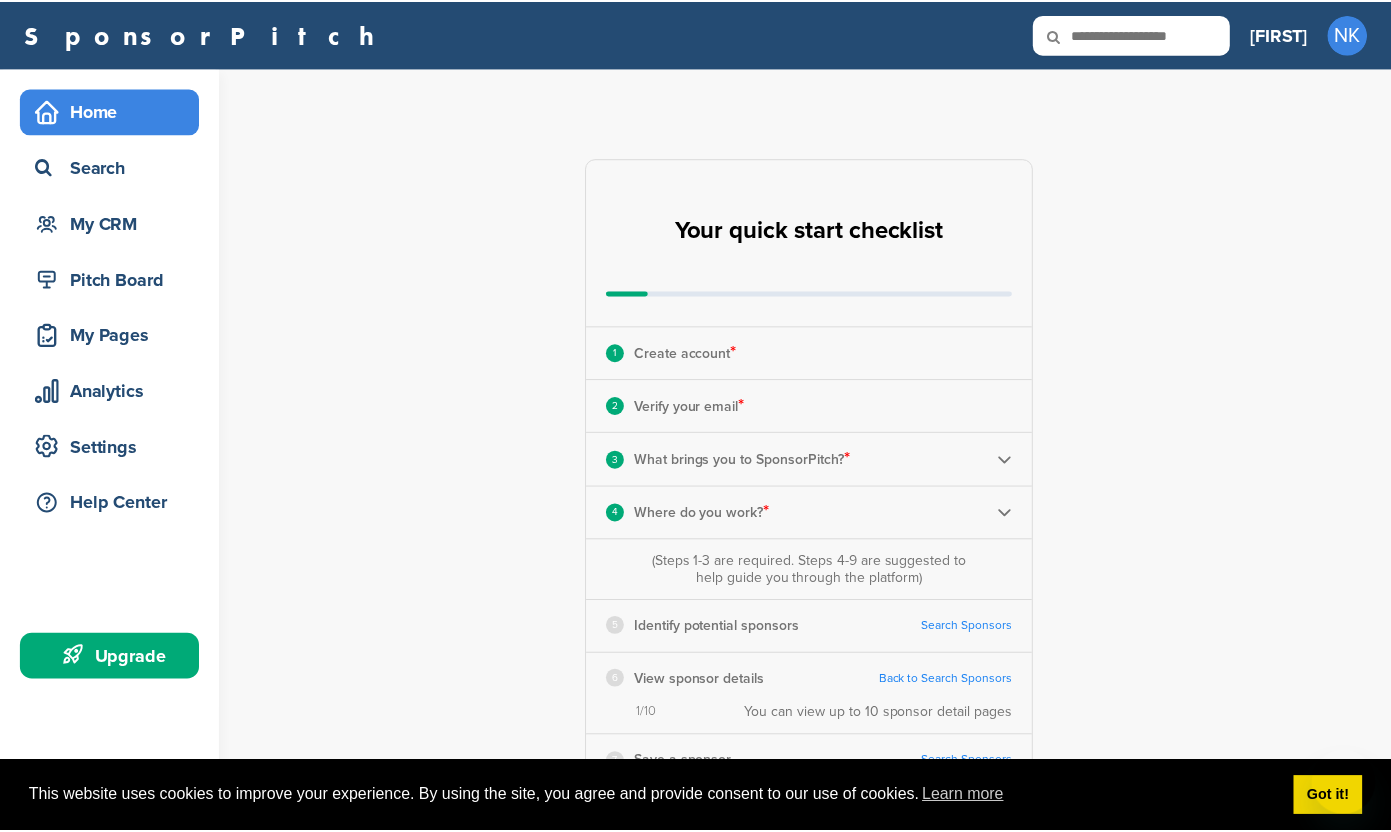 scroll, scrollTop: 0, scrollLeft: 0, axis: both 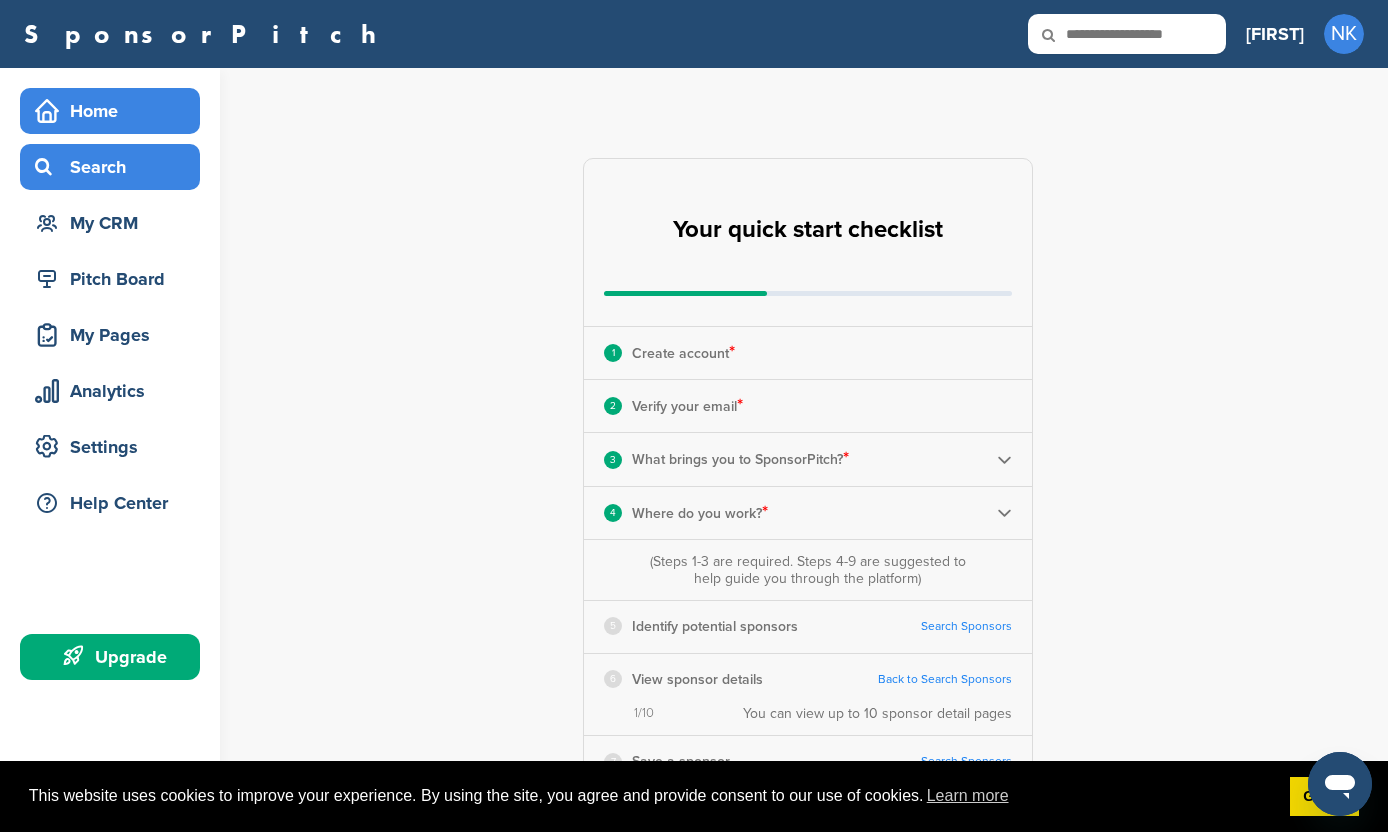 click on "Search" at bounding box center [115, 167] 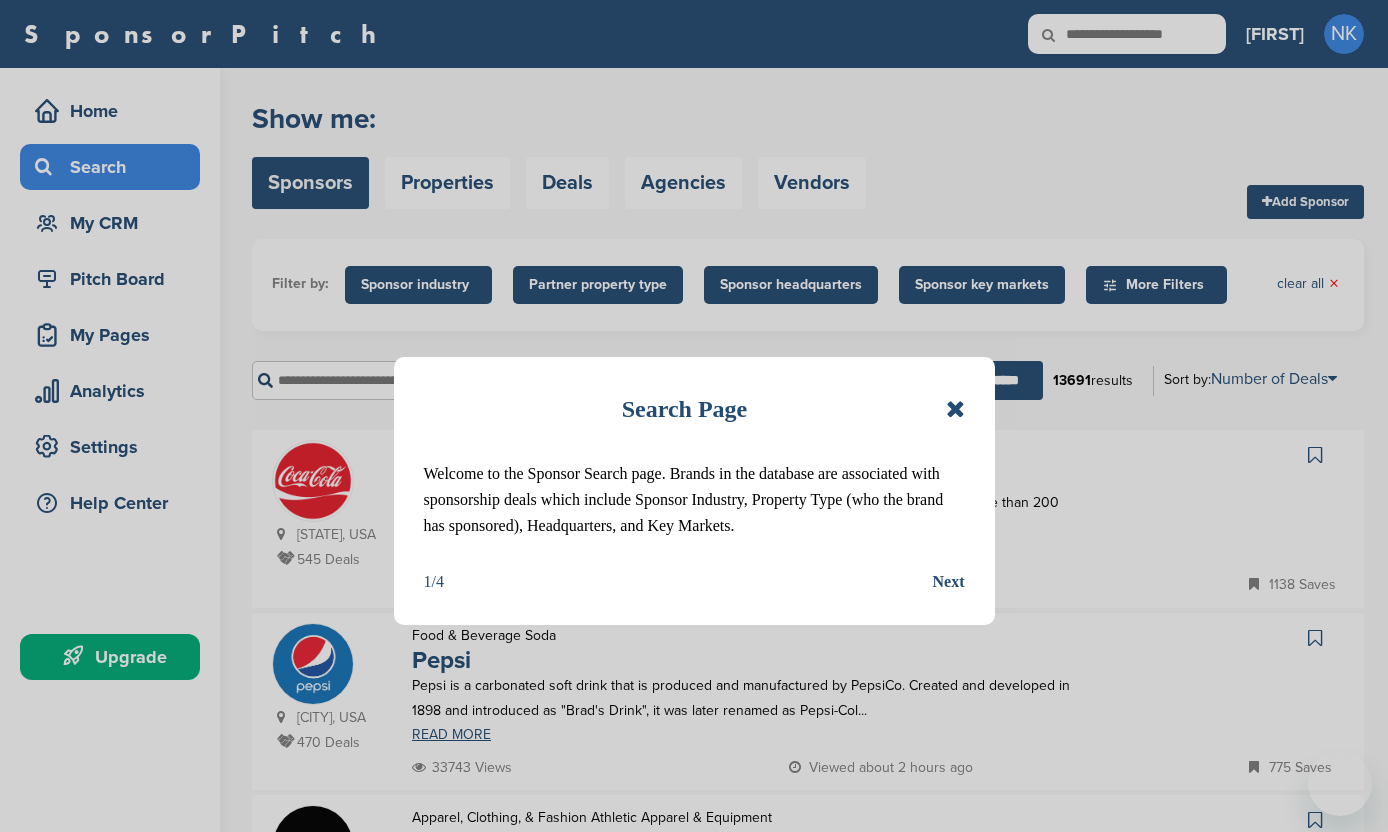 scroll, scrollTop: 0, scrollLeft: 0, axis: both 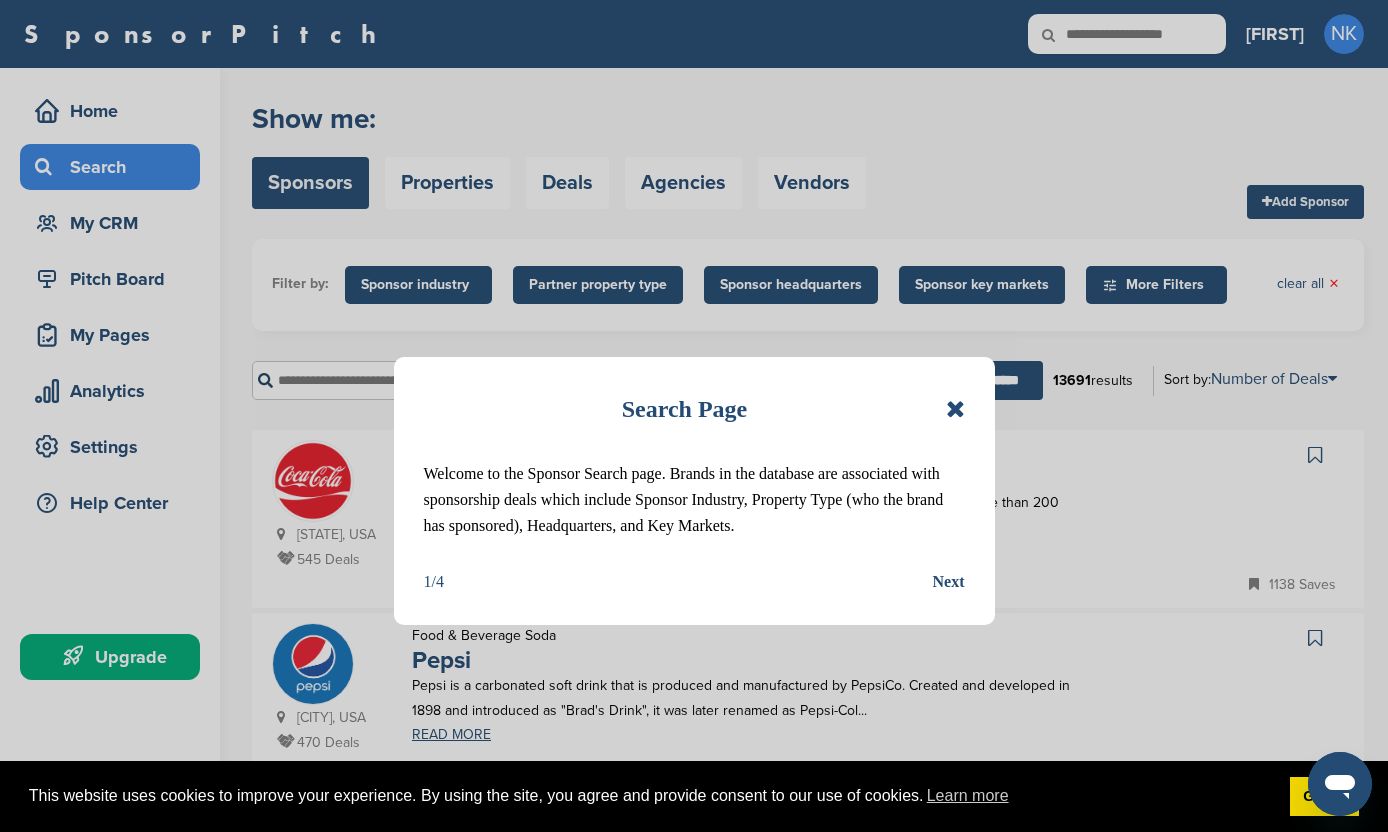 click at bounding box center [955, 409] 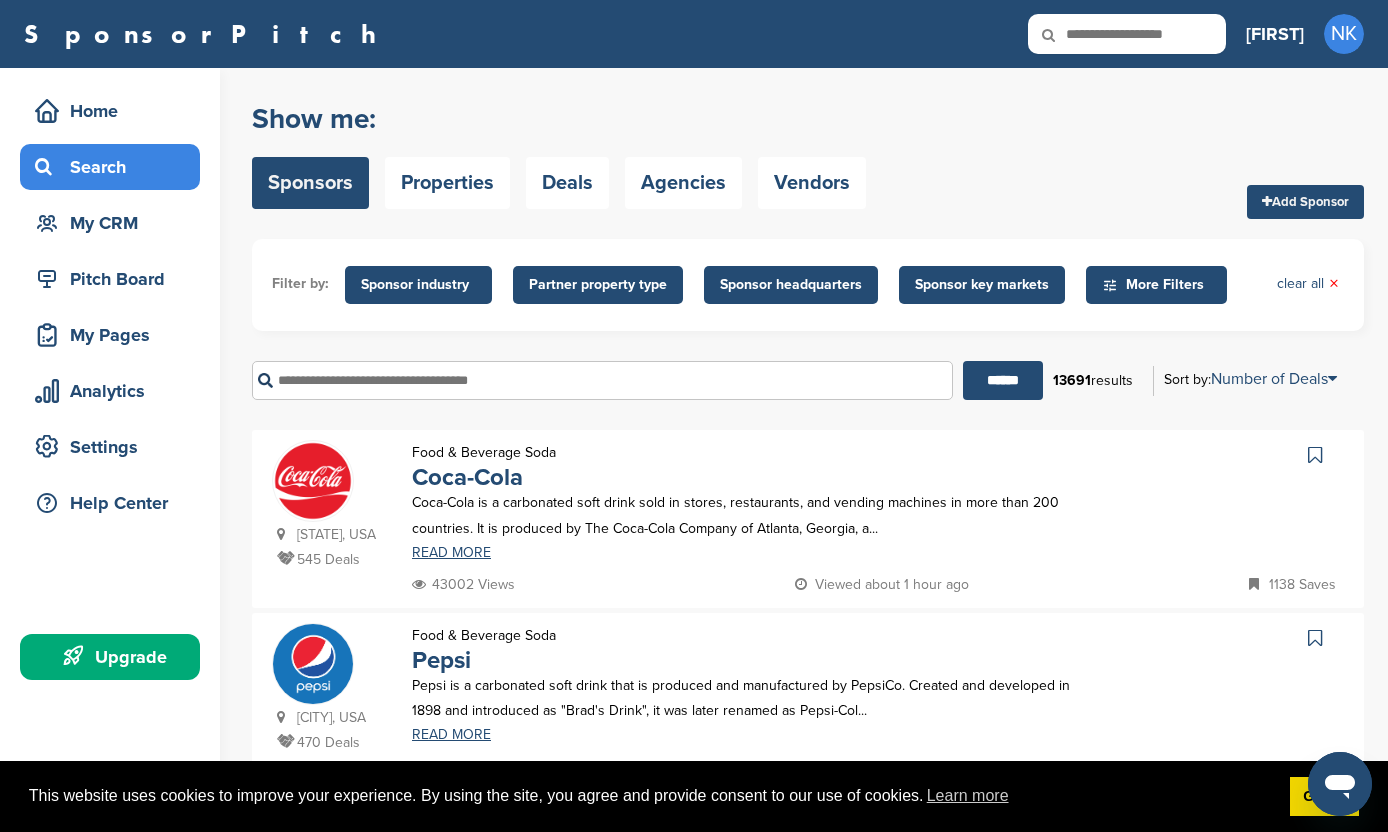 click at bounding box center (602, 380) 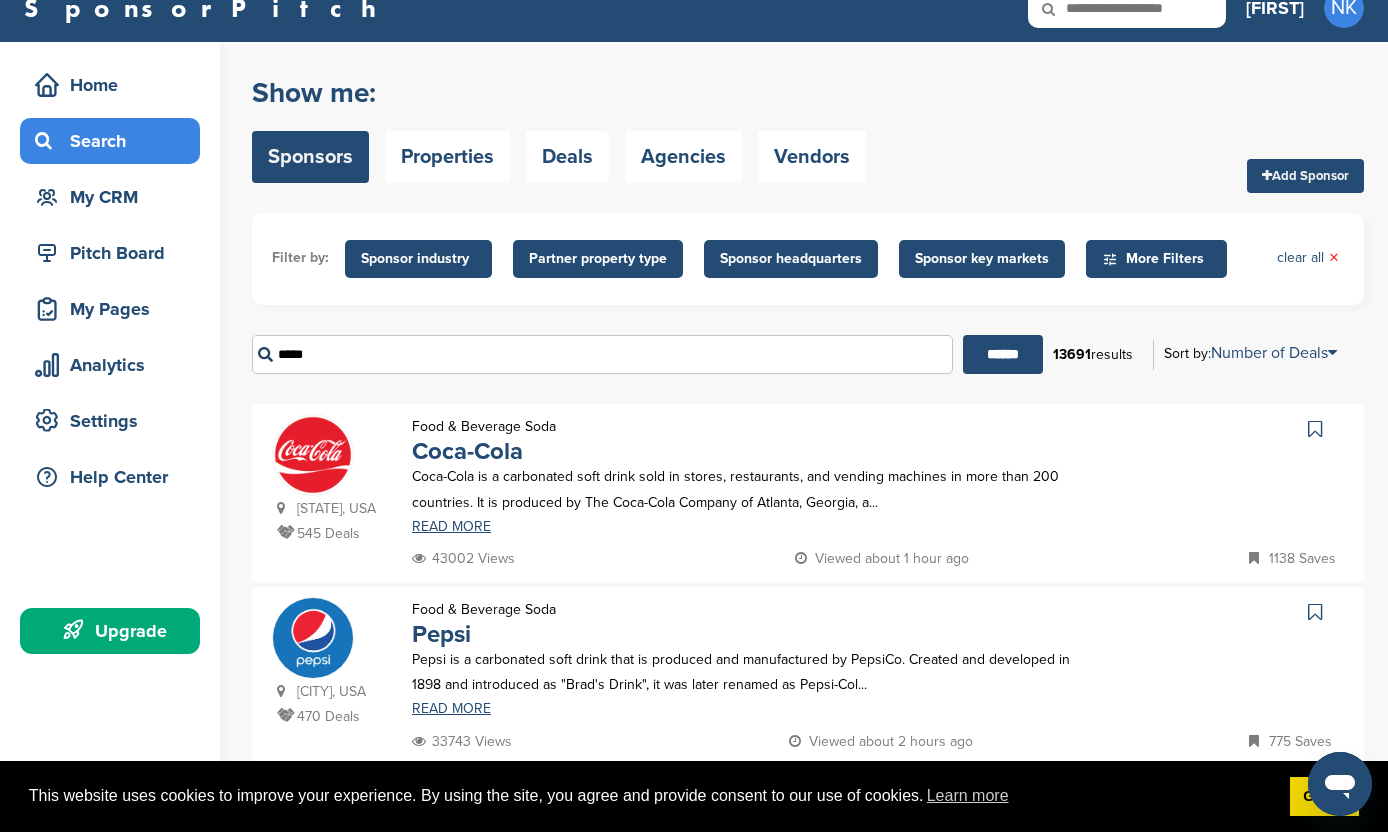 scroll, scrollTop: 31, scrollLeft: 0, axis: vertical 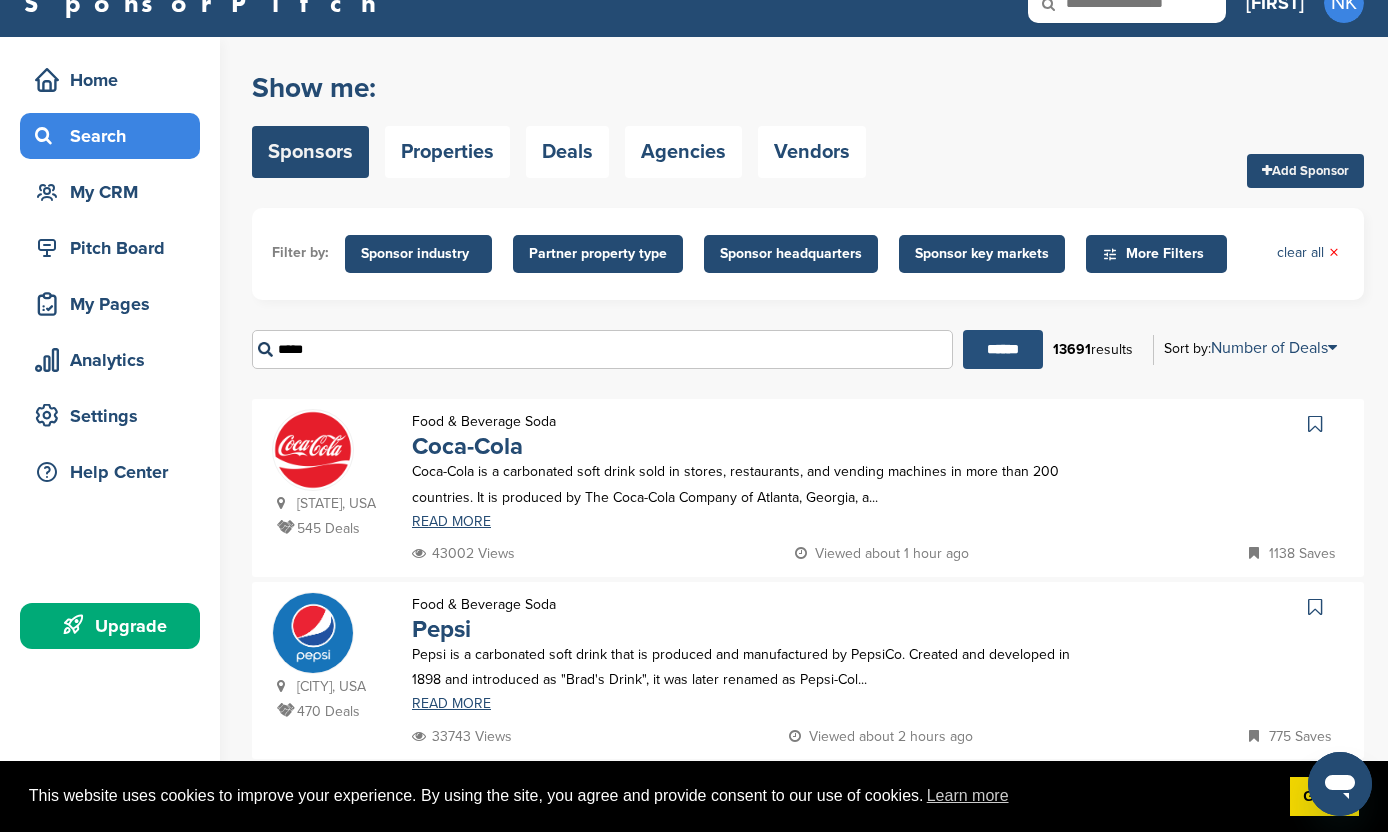click on "******" at bounding box center [1003, 349] 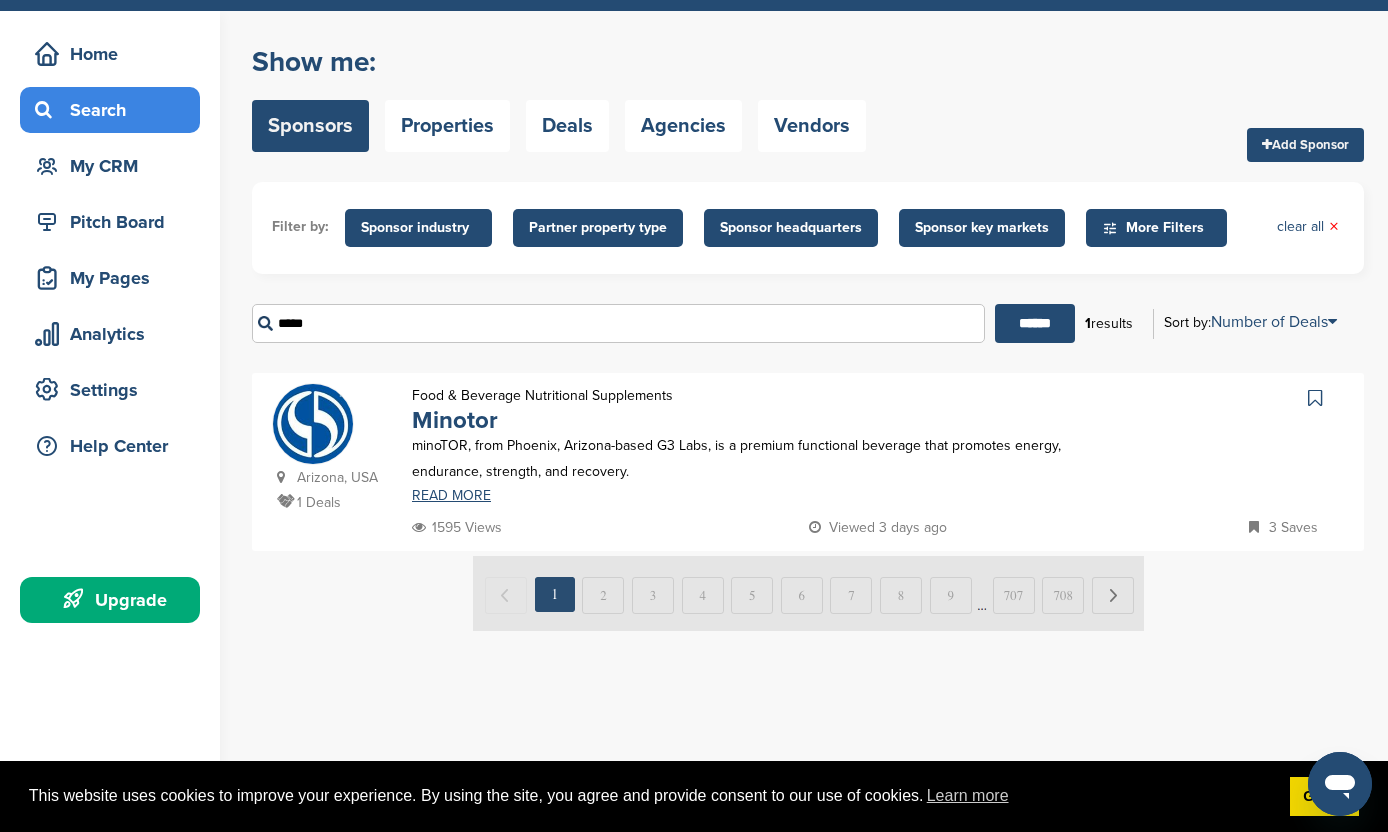 scroll, scrollTop: 69, scrollLeft: 0, axis: vertical 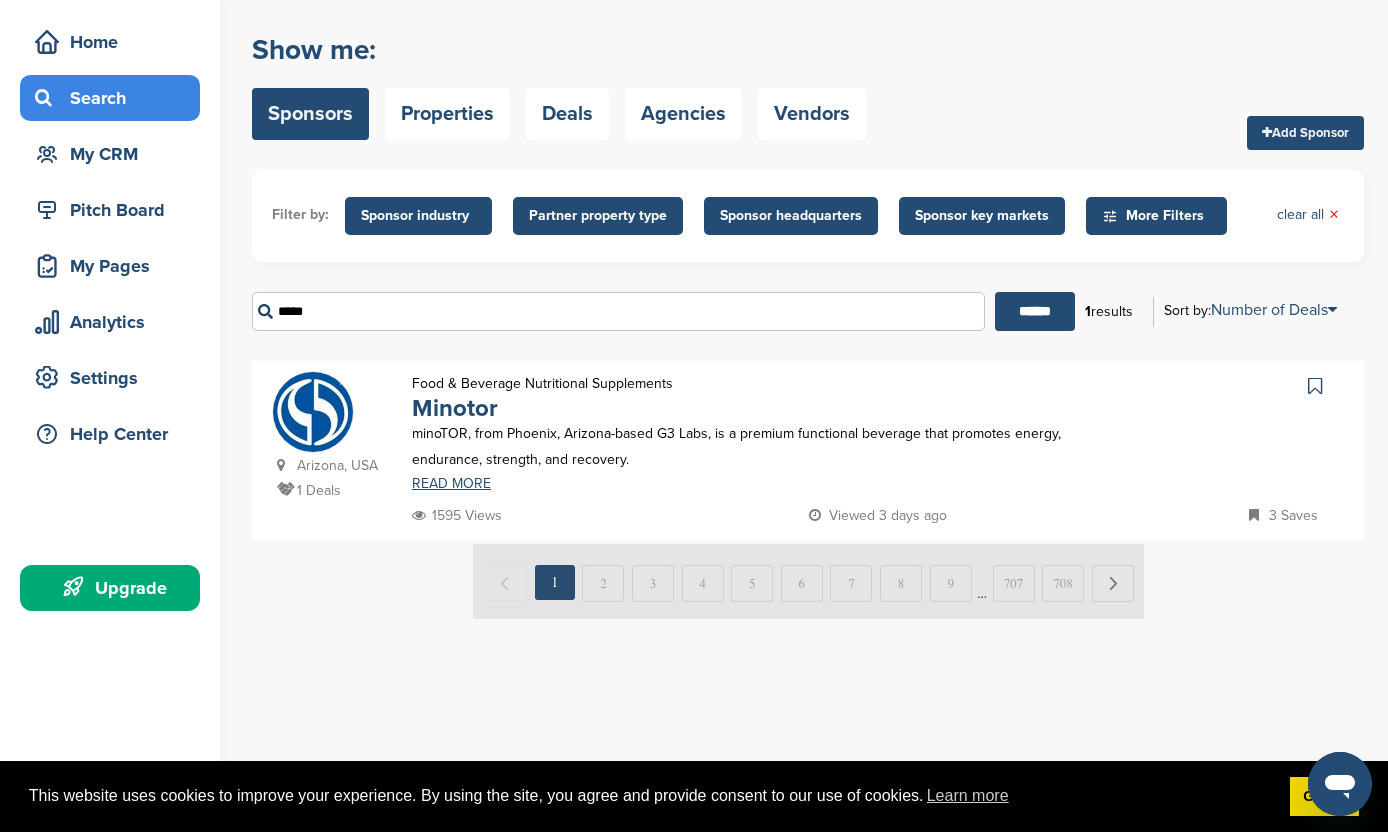 click on "*****" at bounding box center (618, 311) 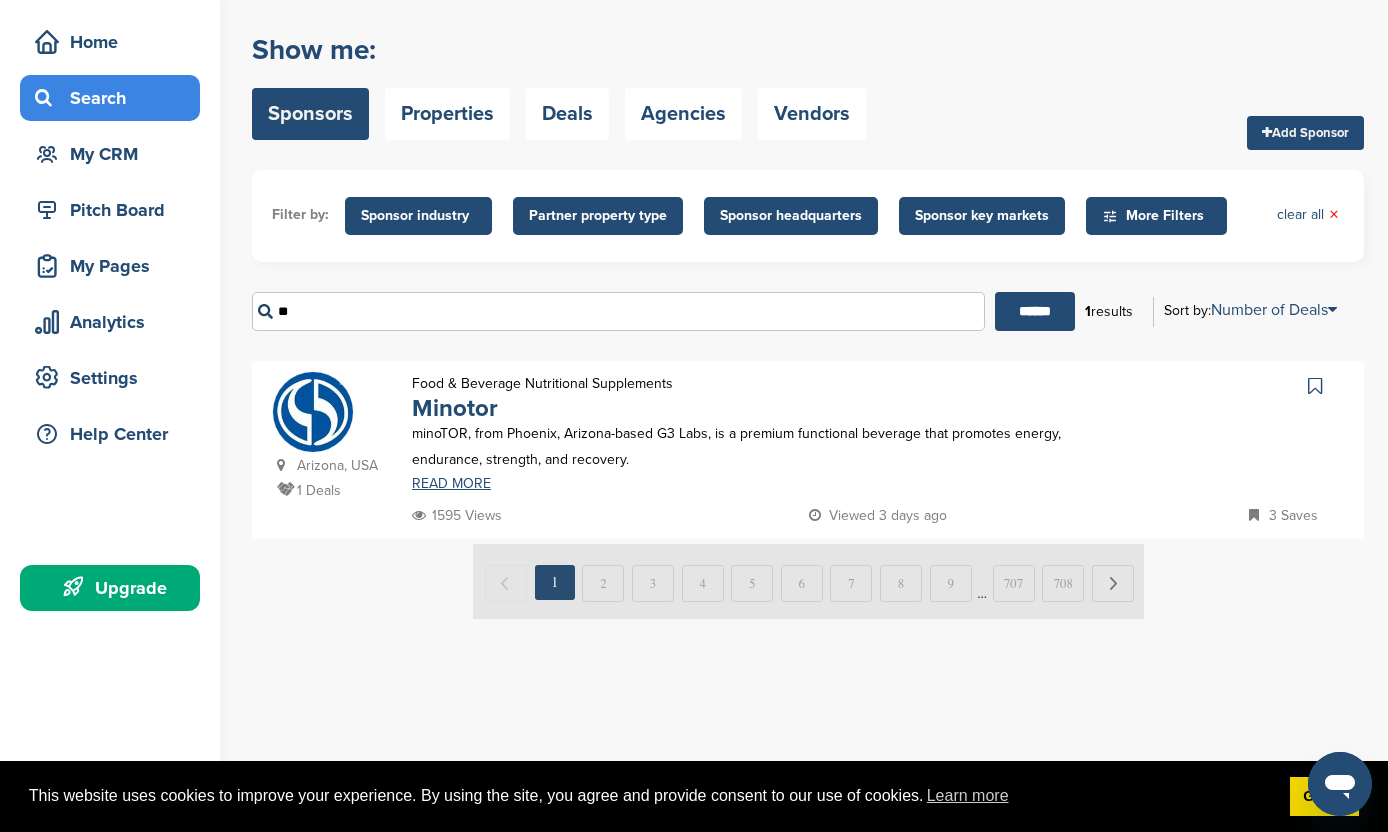 type on "*" 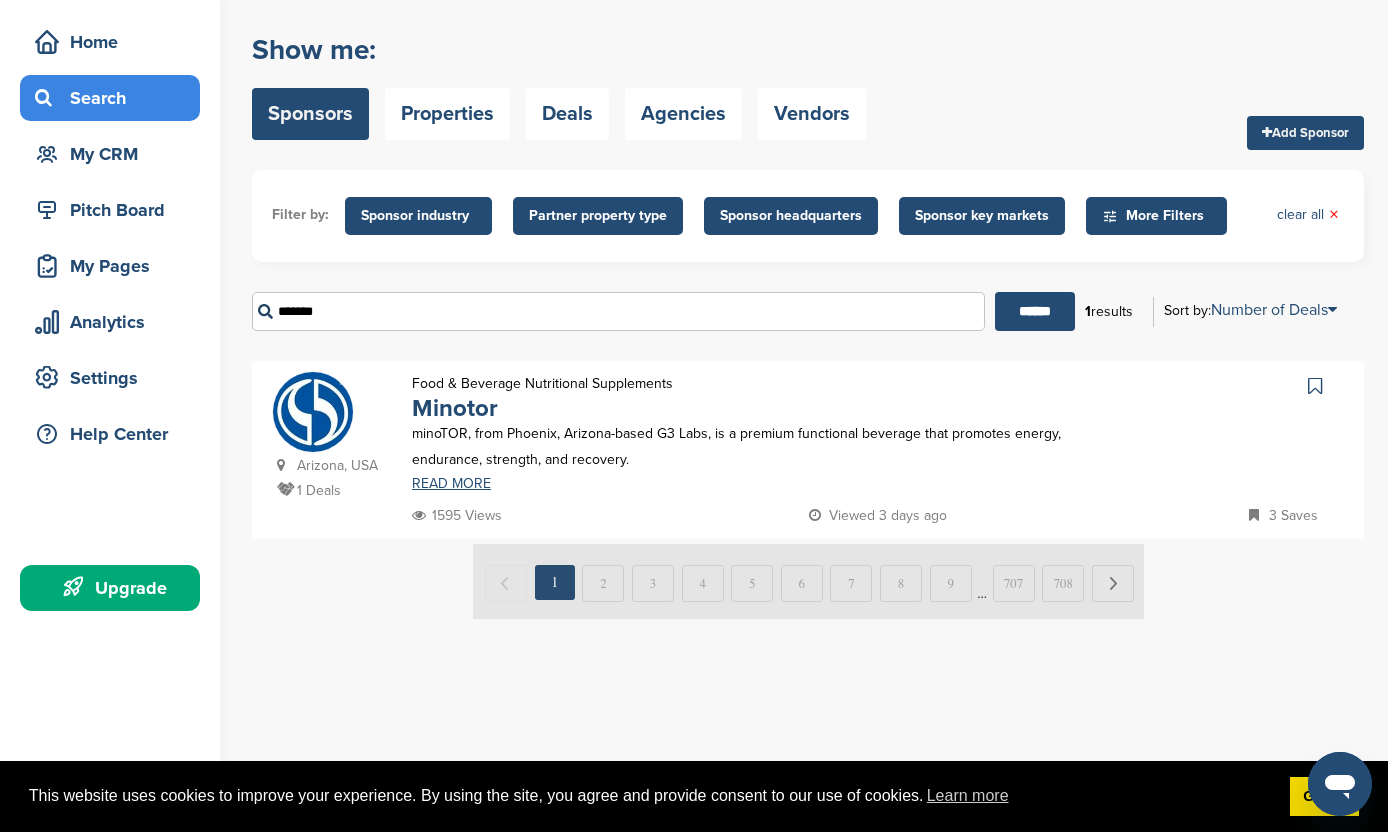 type on "*******" 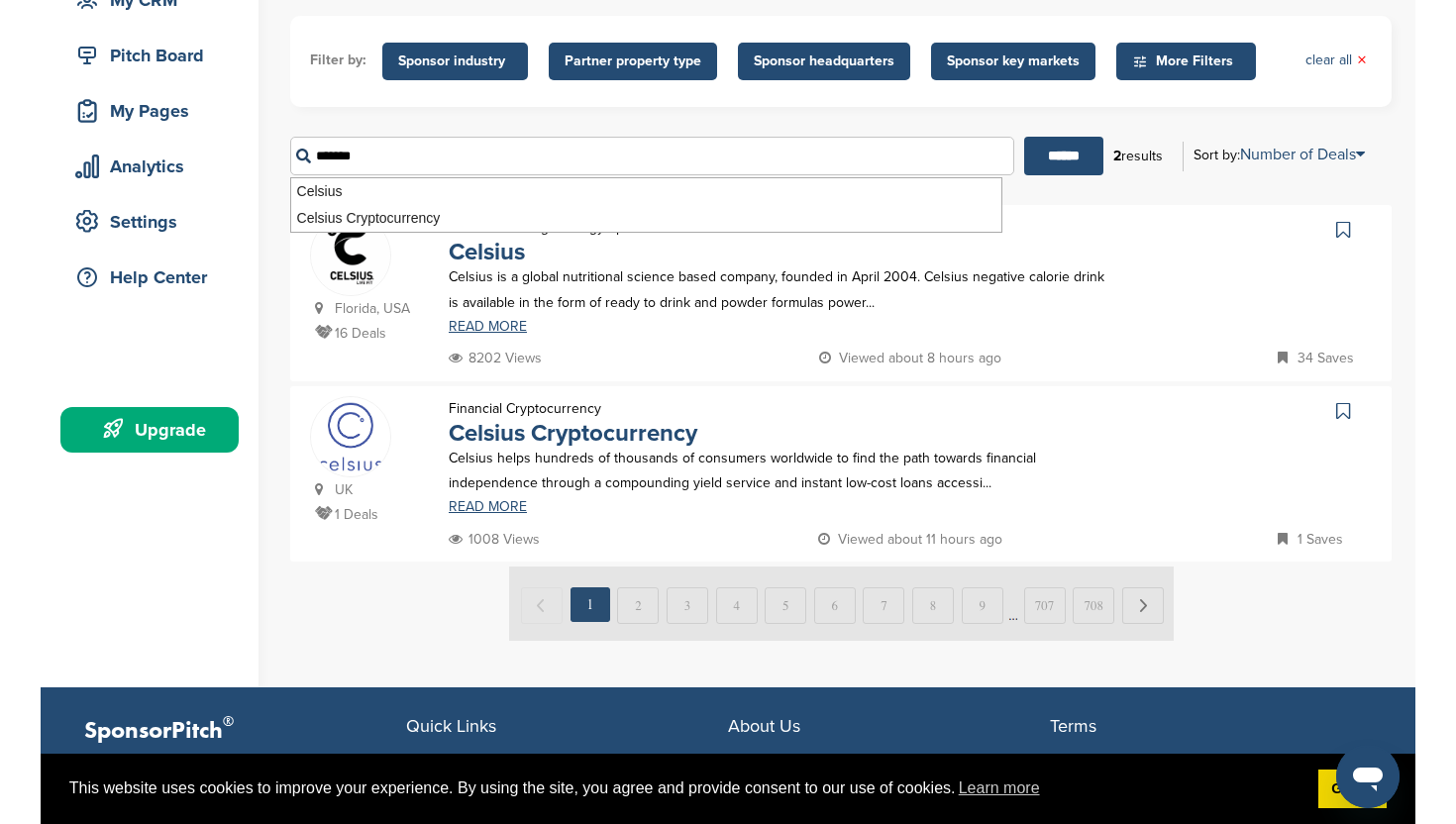 scroll, scrollTop: 234, scrollLeft: 0, axis: vertical 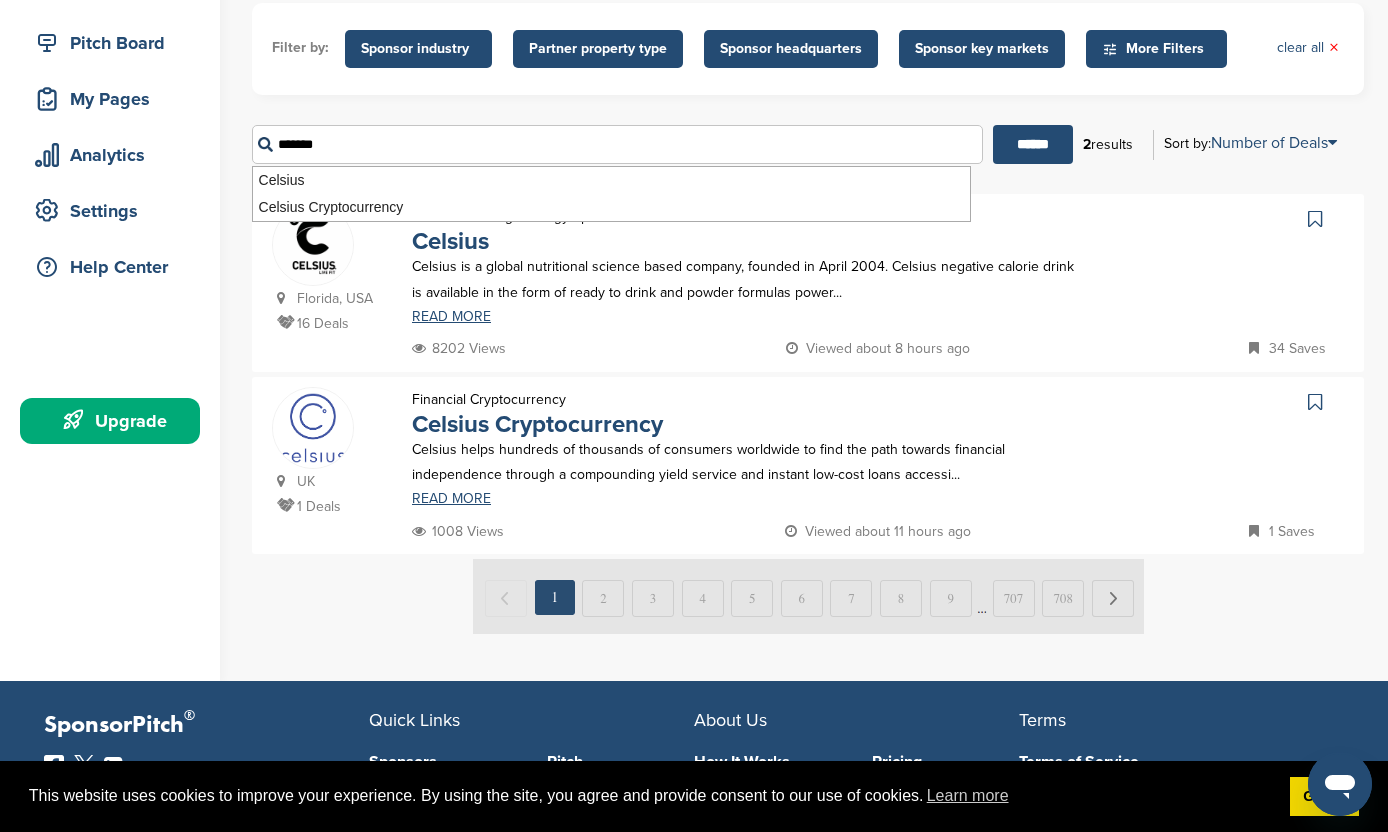 click on "*******" at bounding box center (617, 144) 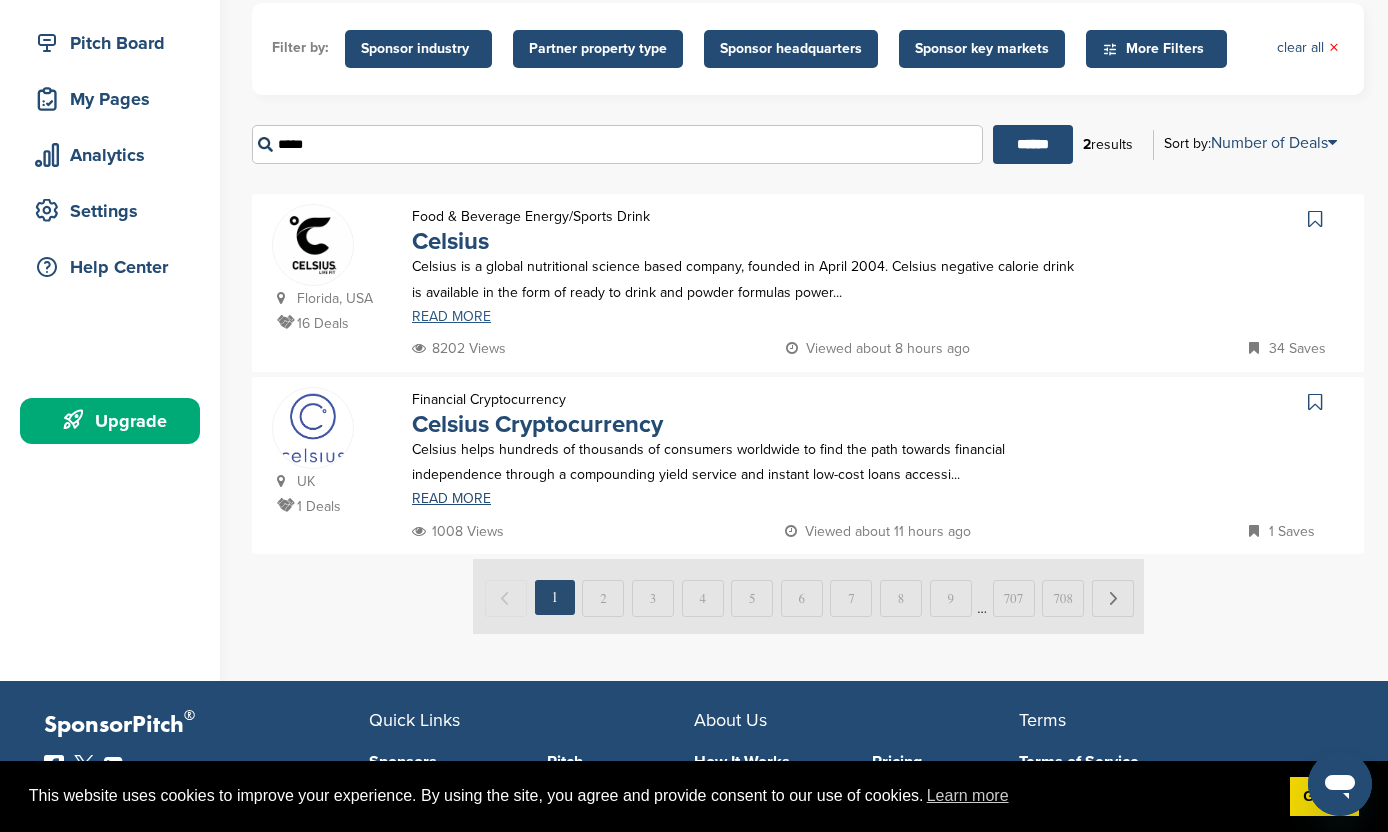 type on "*****" 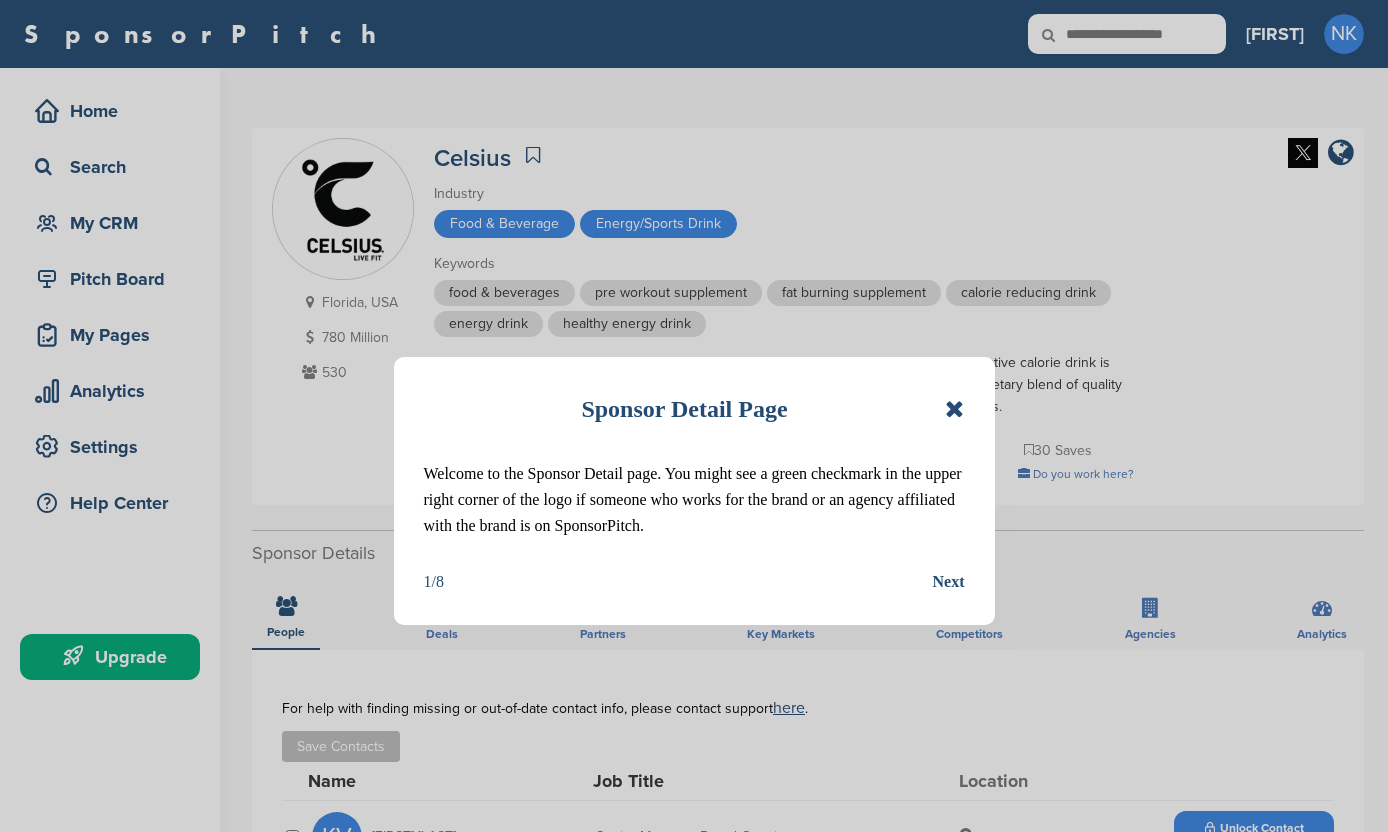 scroll, scrollTop: 0, scrollLeft: 0, axis: both 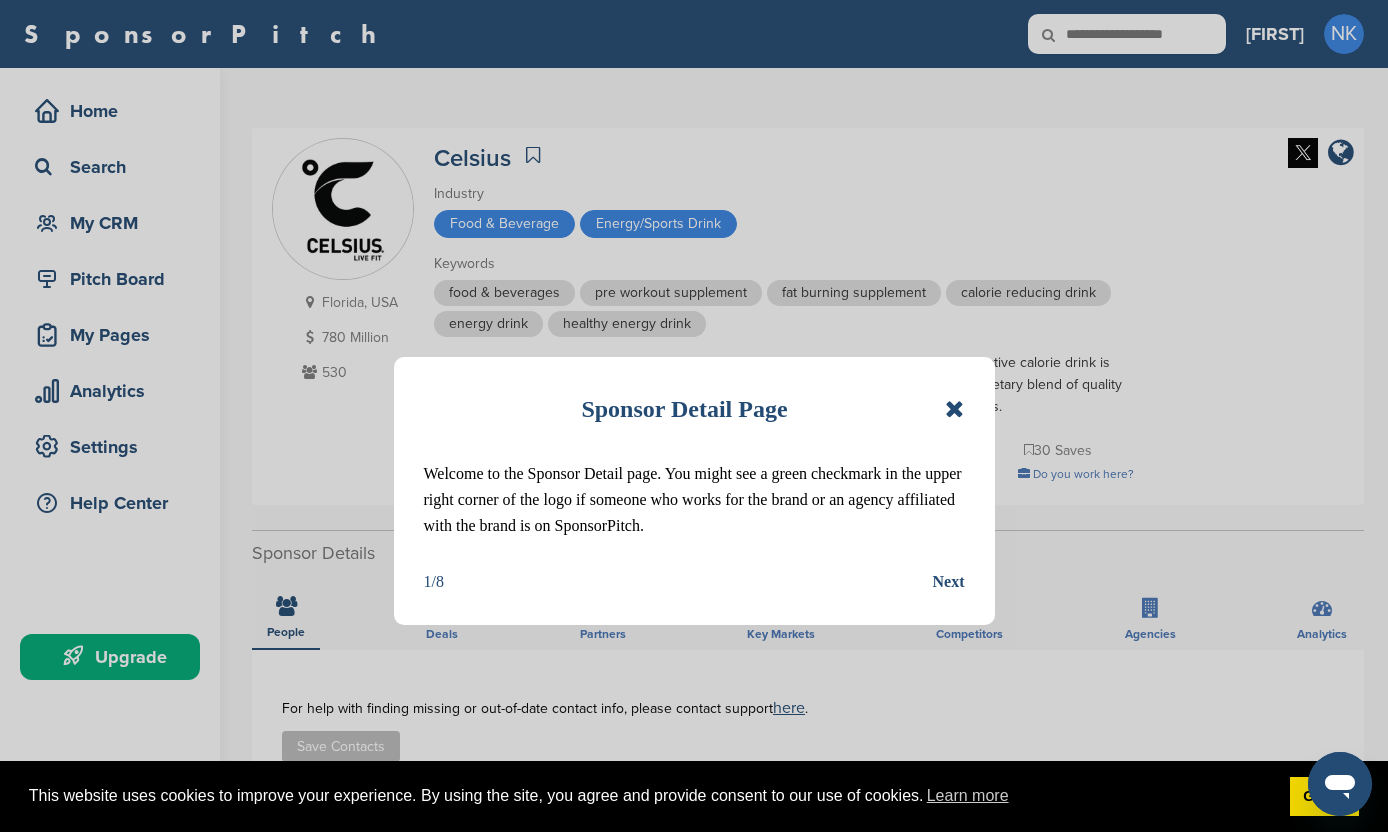 click on "Sponsor Detail Page" at bounding box center [694, 409] 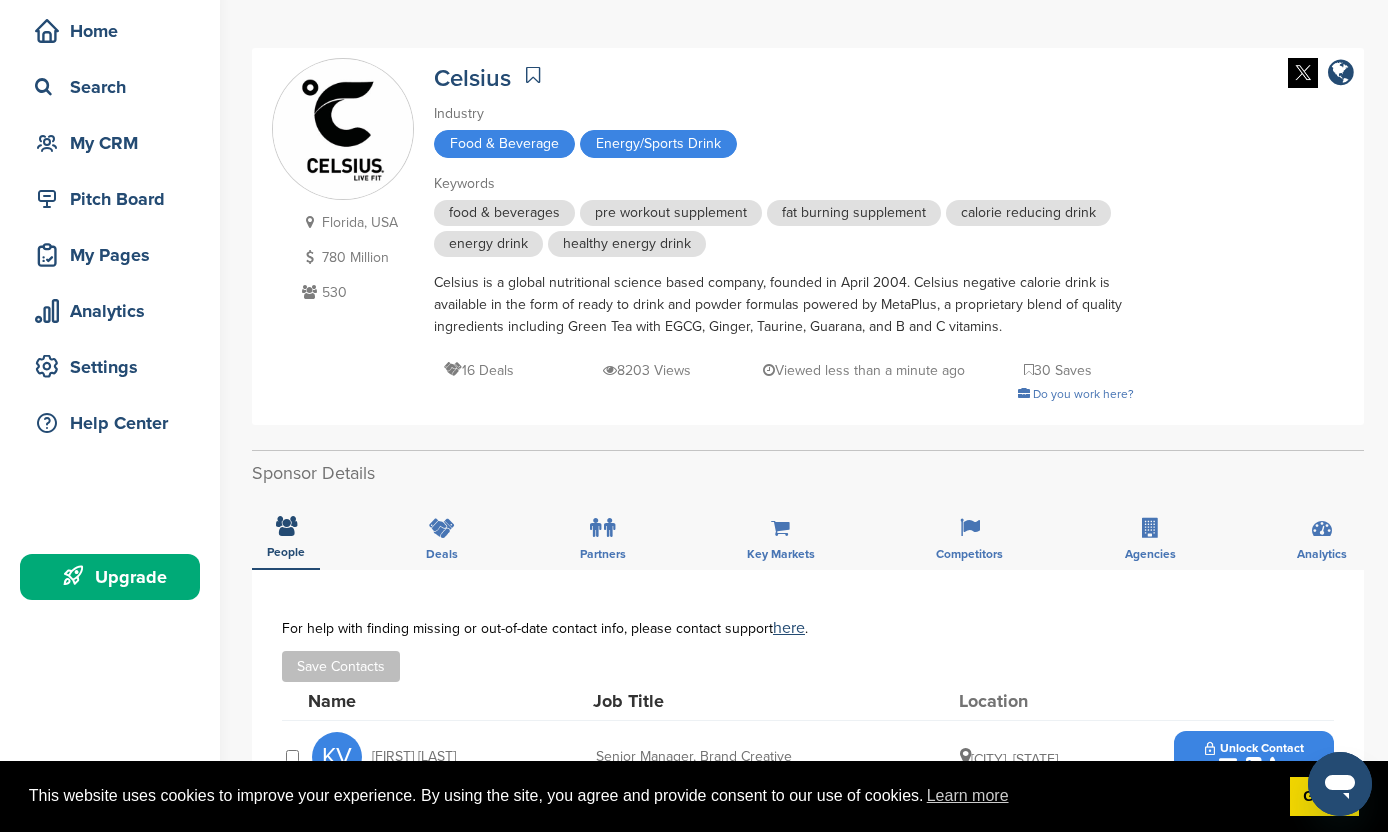 scroll, scrollTop: 0, scrollLeft: 0, axis: both 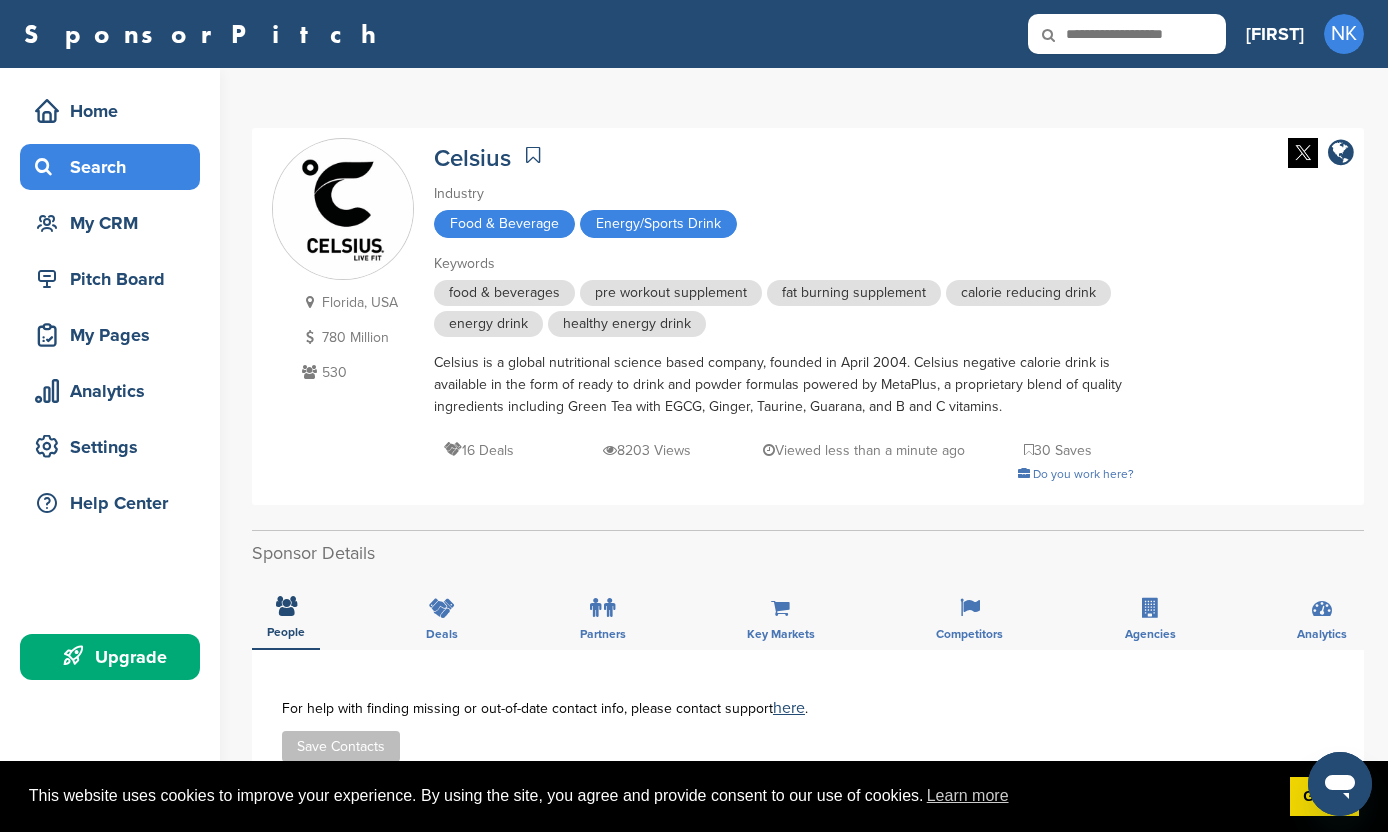 click on "Search" at bounding box center (115, 167) 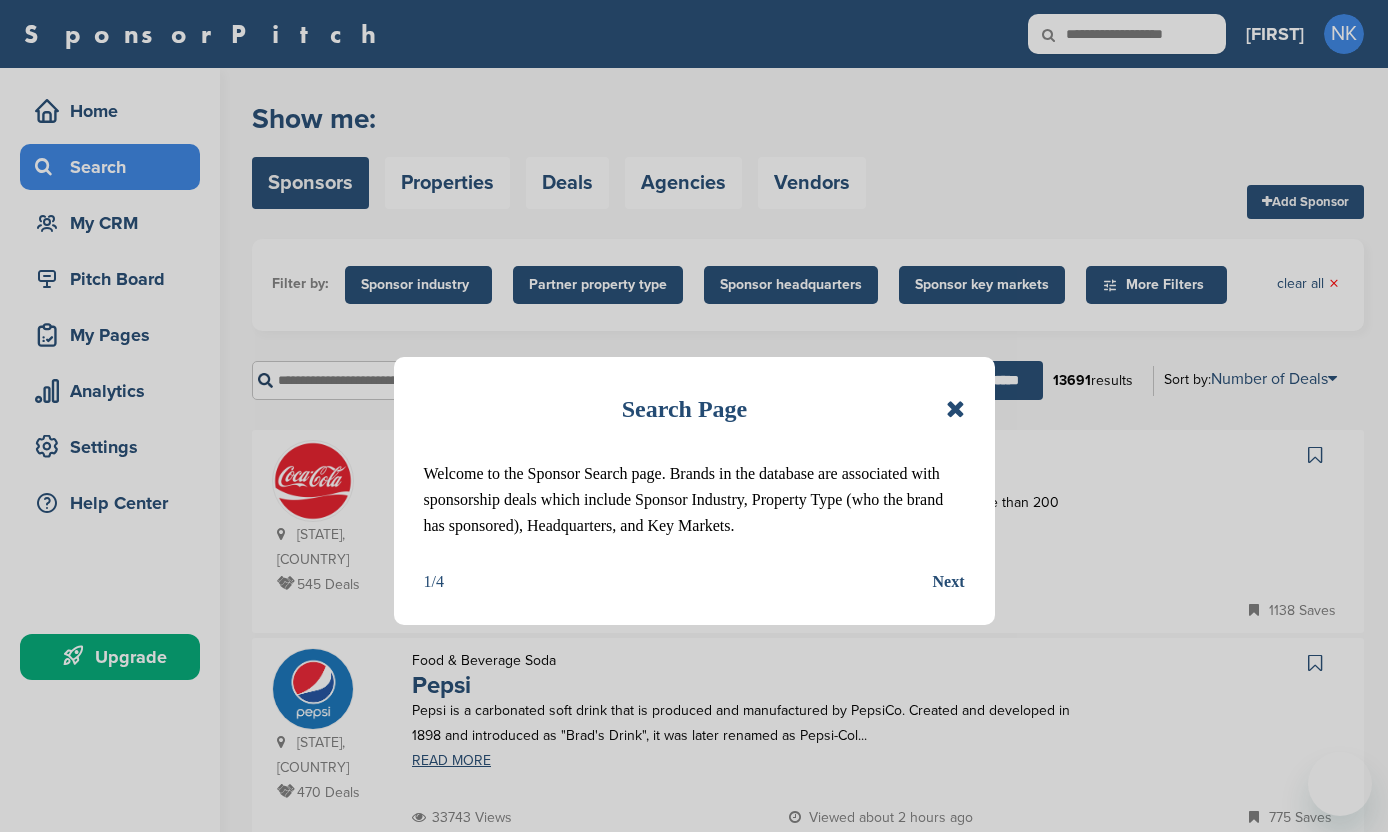 scroll, scrollTop: 0, scrollLeft: 0, axis: both 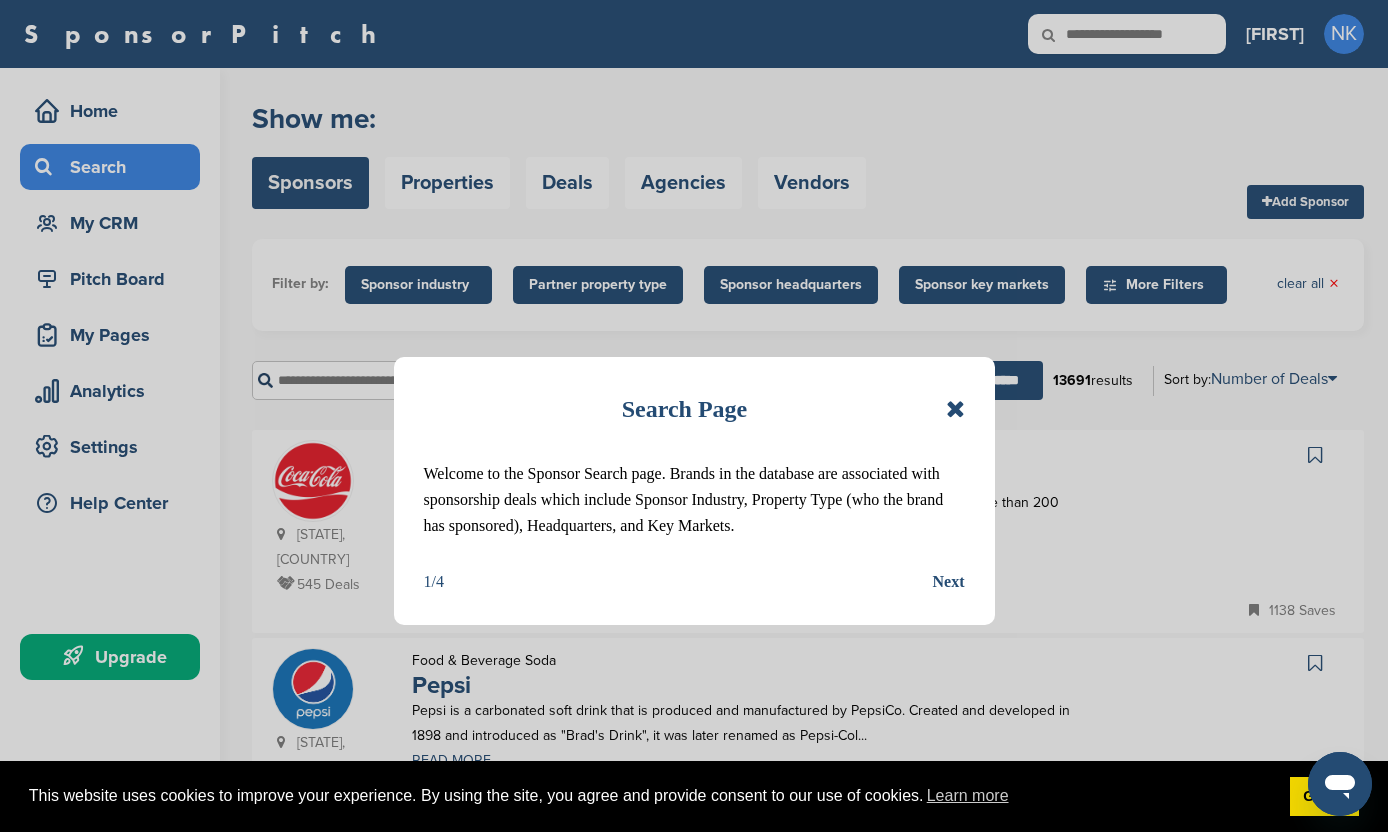 click at bounding box center [955, 409] 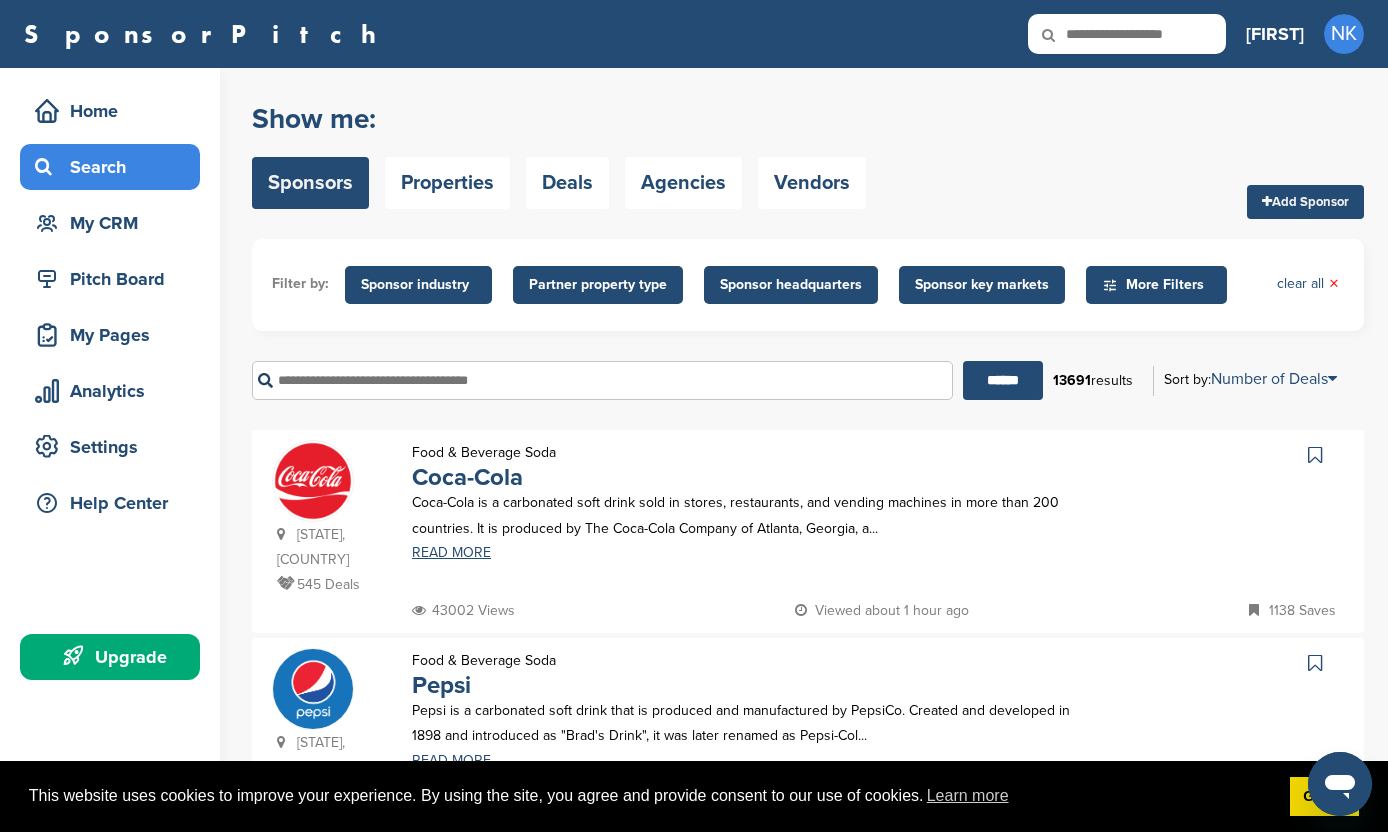 click at bounding box center (602, 380) 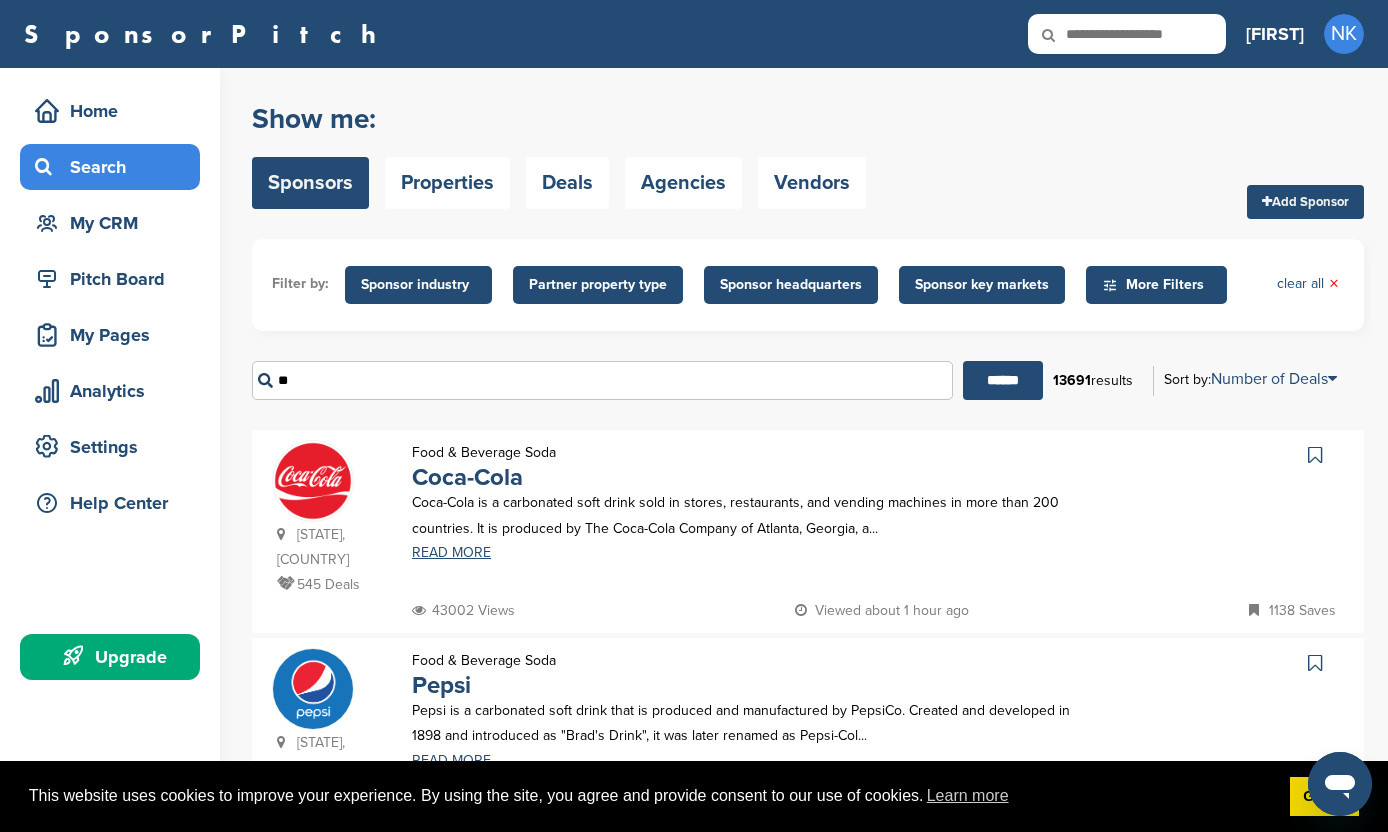 type on "*" 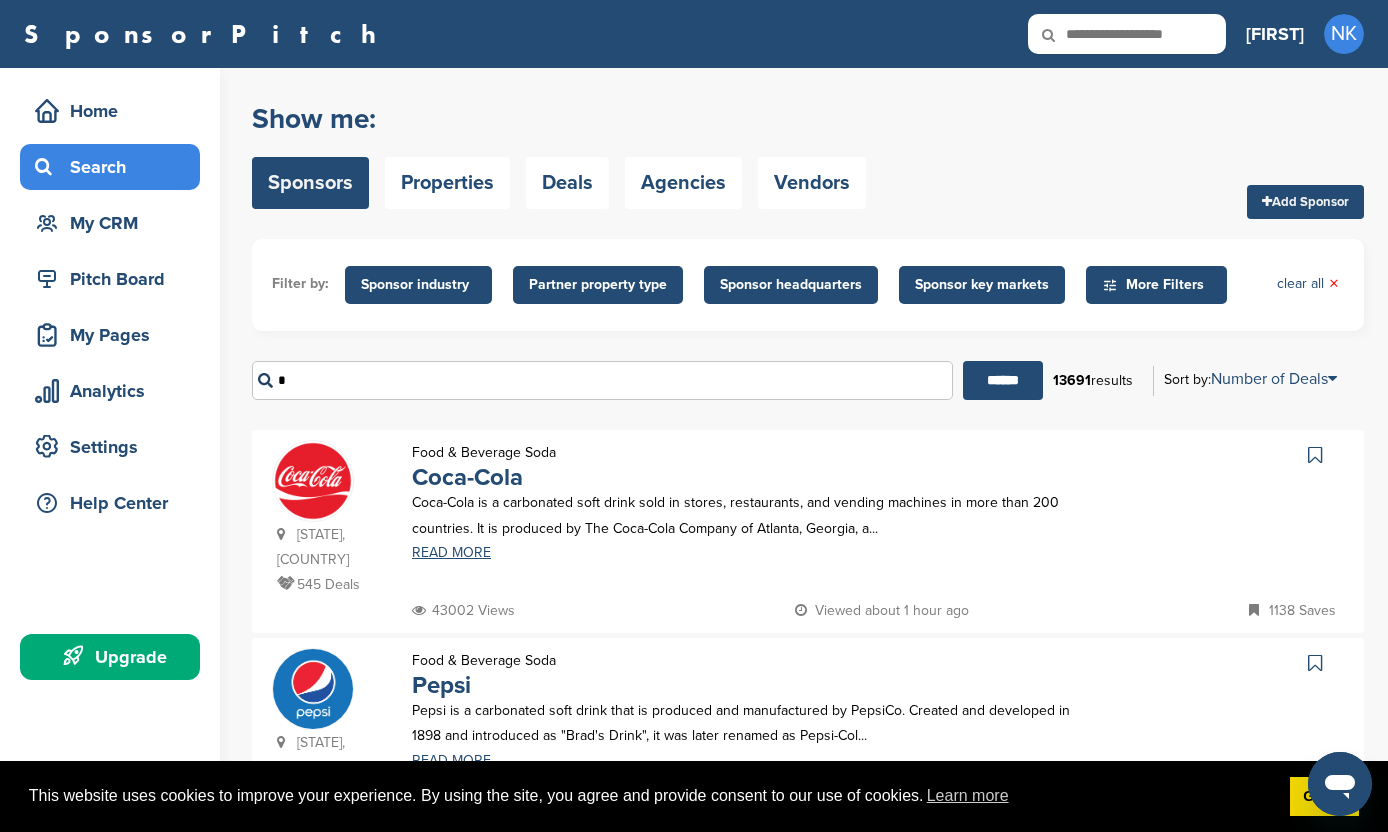 type 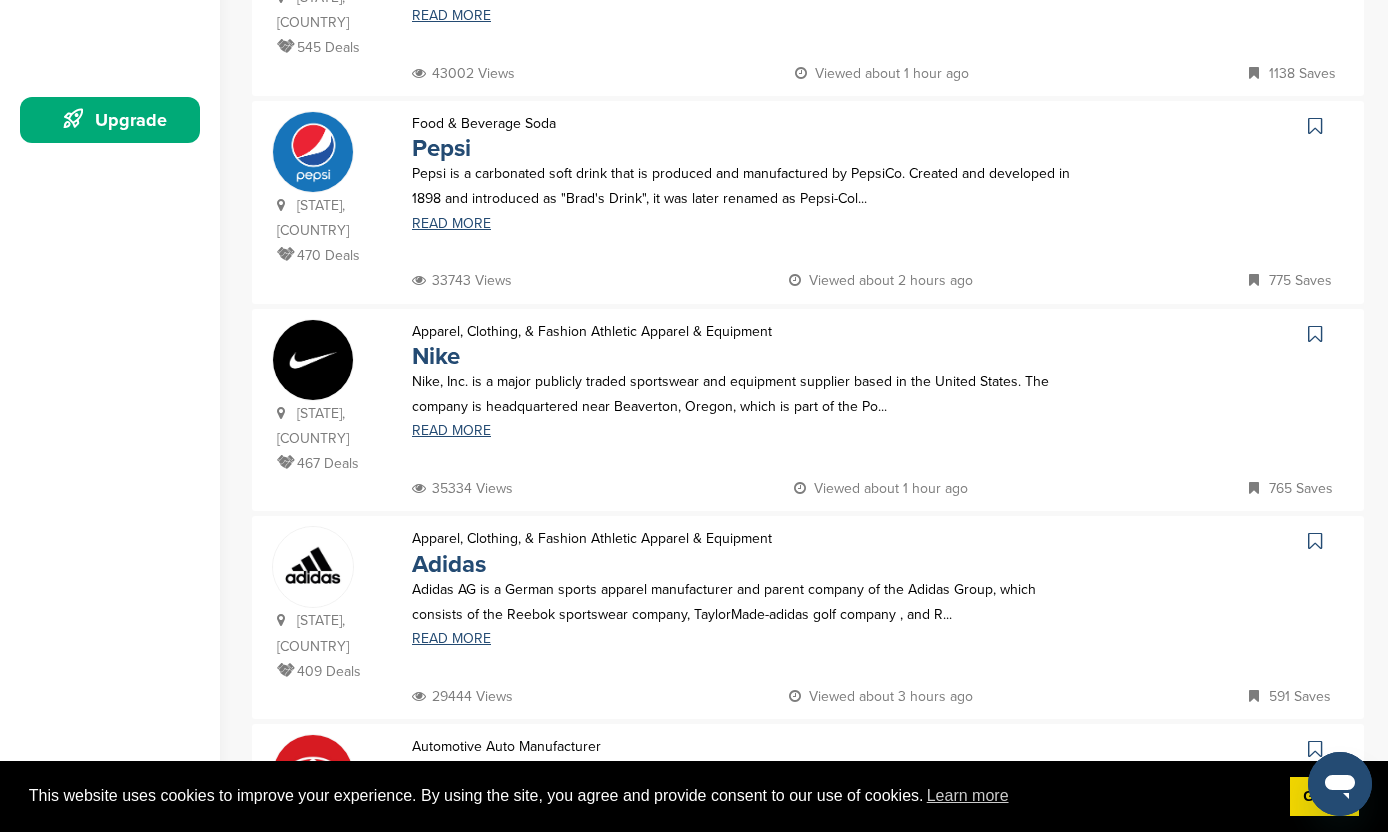 scroll, scrollTop: 0, scrollLeft: 0, axis: both 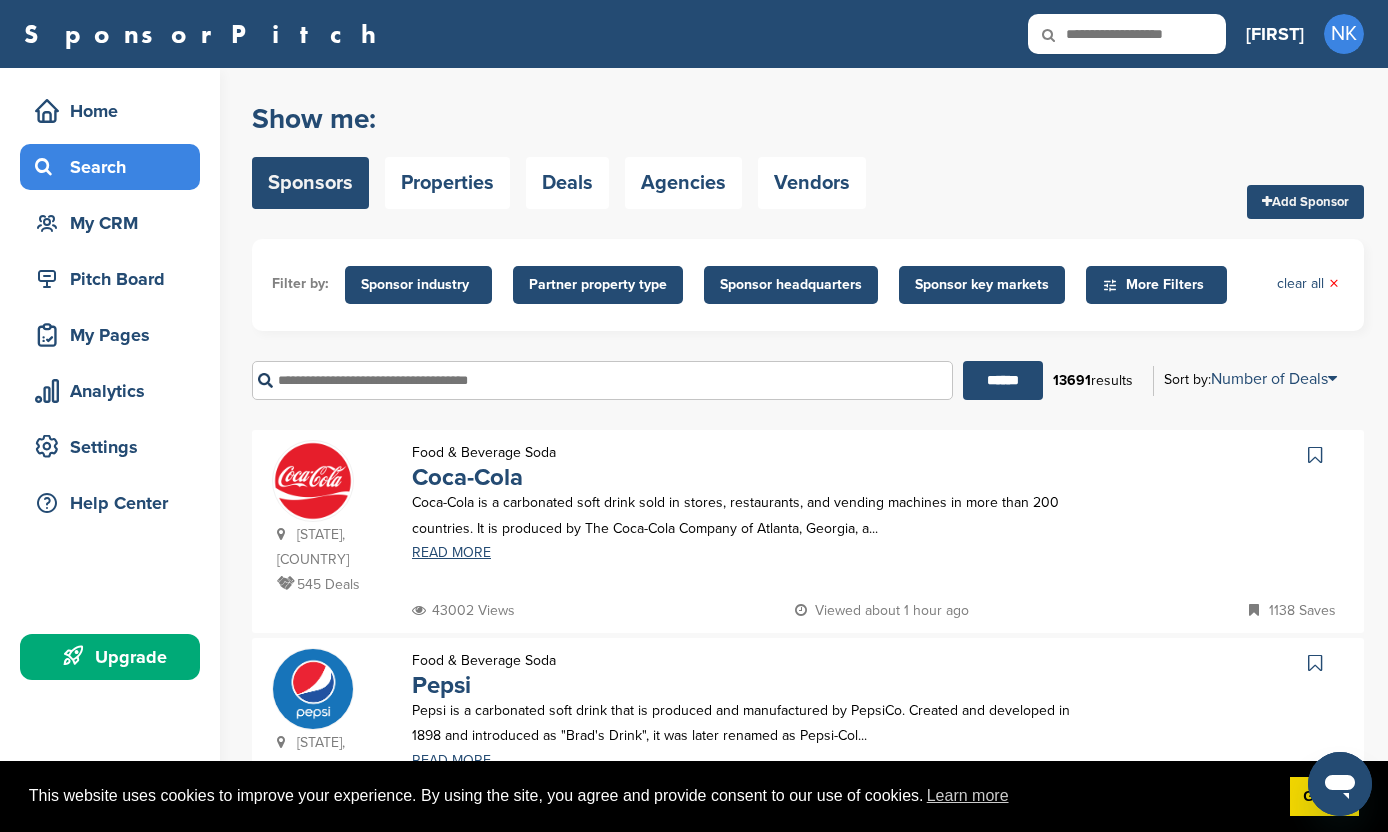 click on "Upgrade" at bounding box center (115, 657) 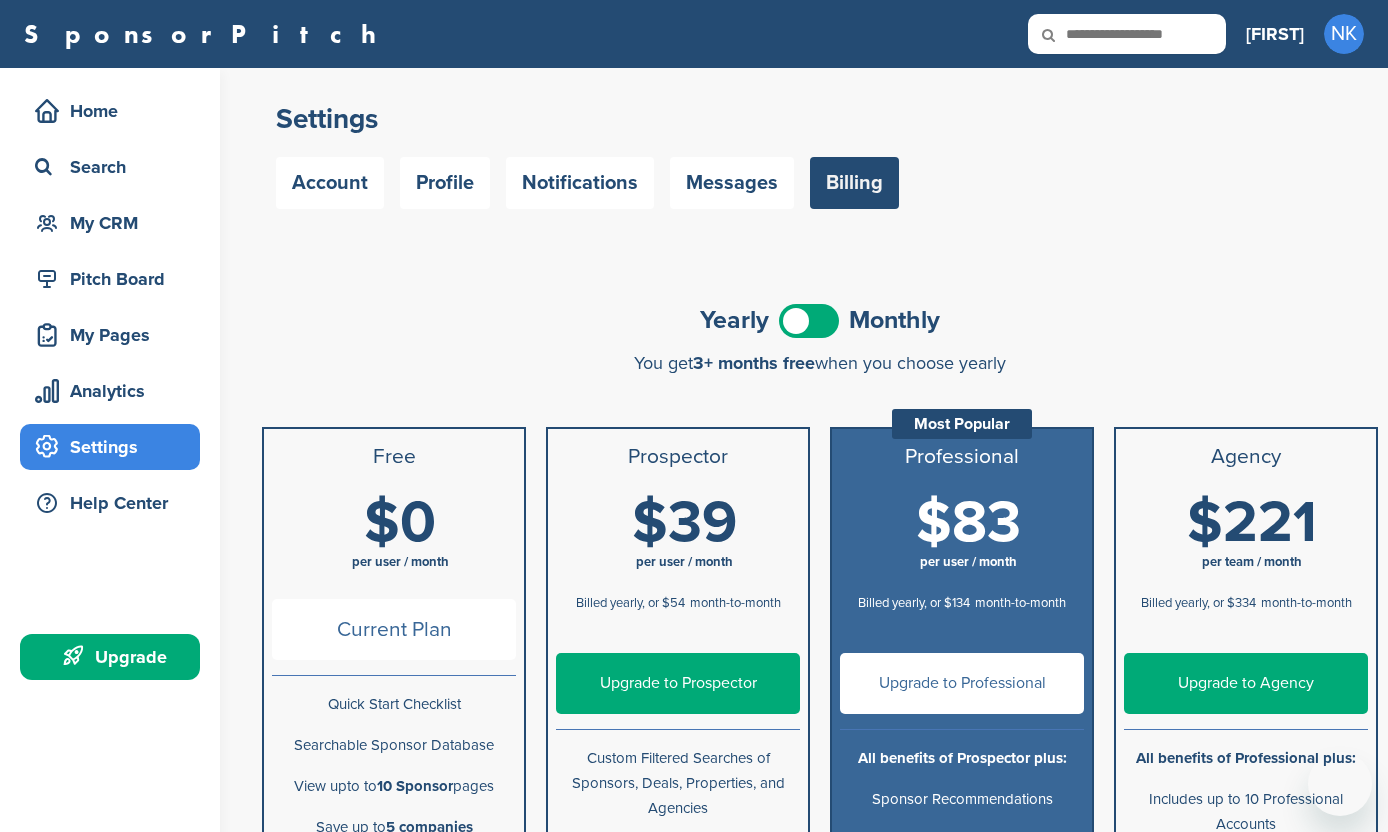 scroll, scrollTop: 0, scrollLeft: 0, axis: both 